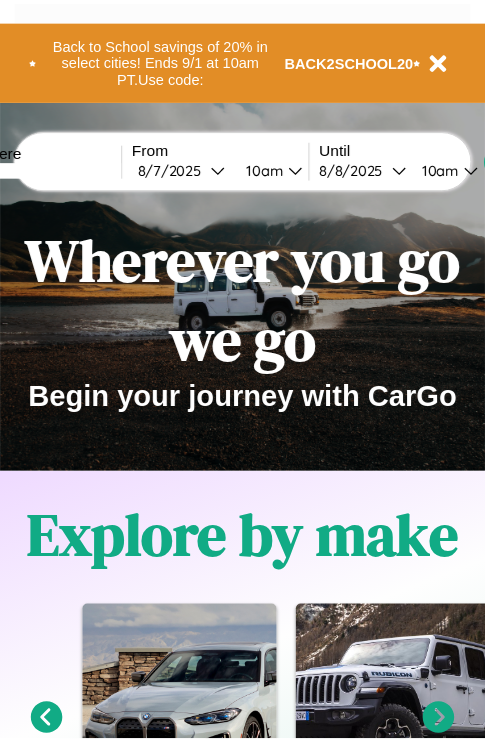 scroll, scrollTop: 0, scrollLeft: 0, axis: both 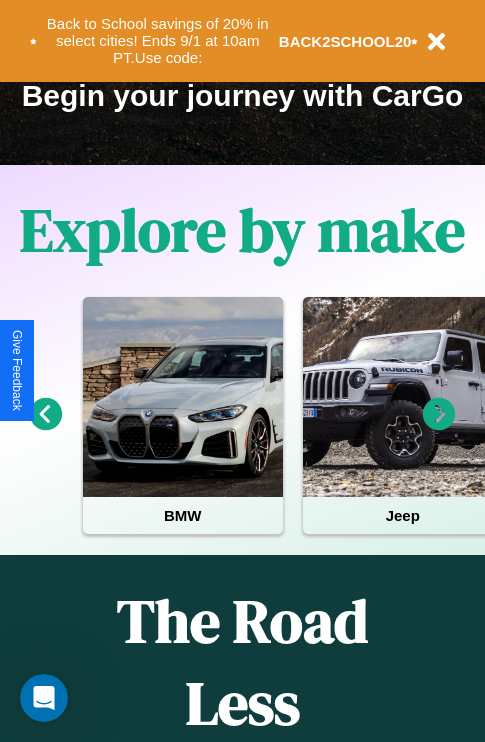 click 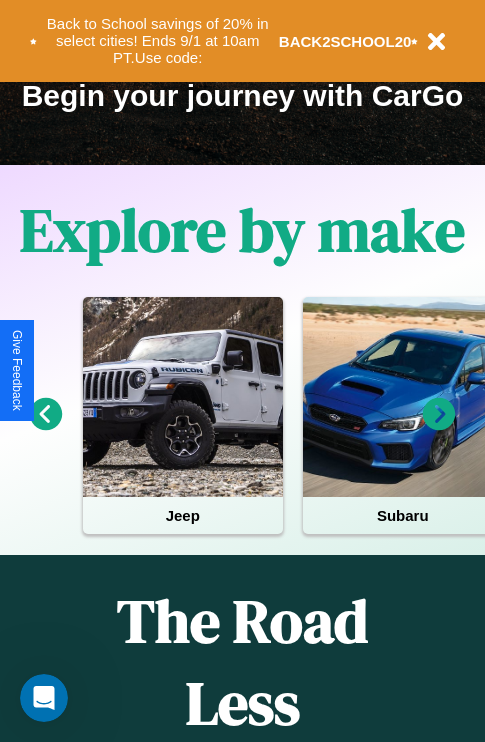 click 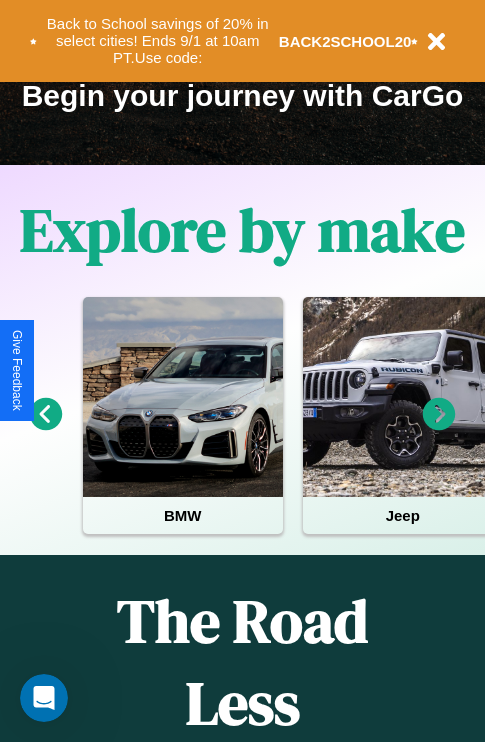 click 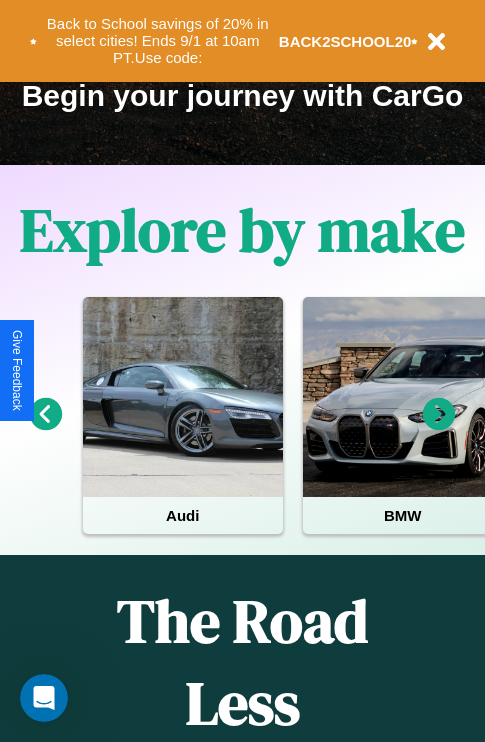 click 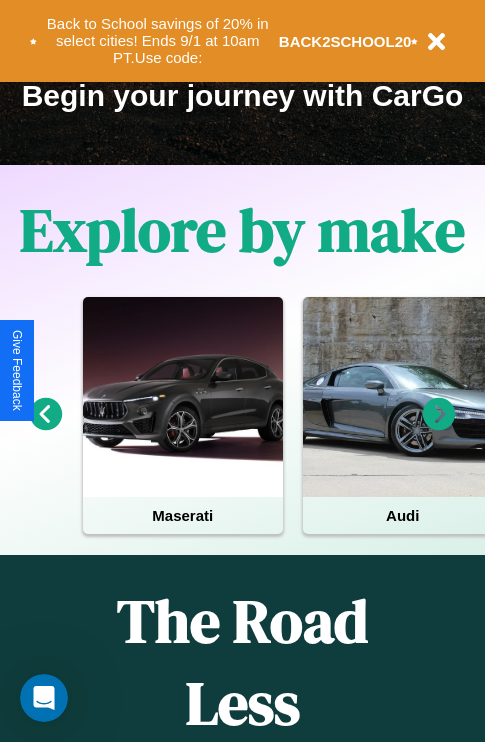 click 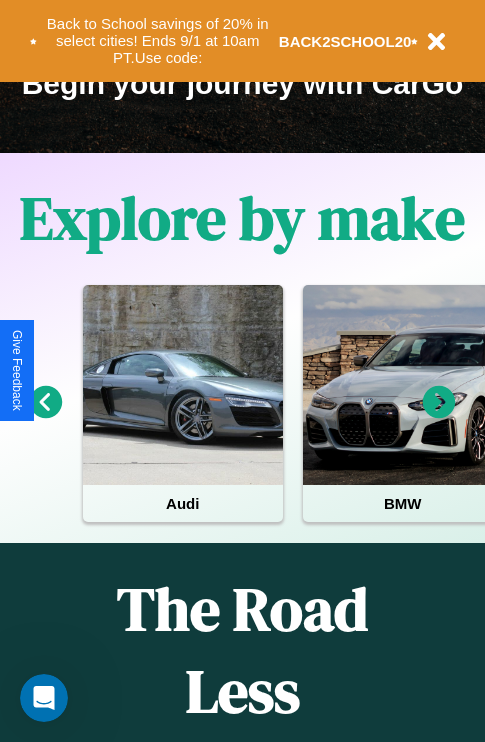 scroll, scrollTop: 308, scrollLeft: 0, axis: vertical 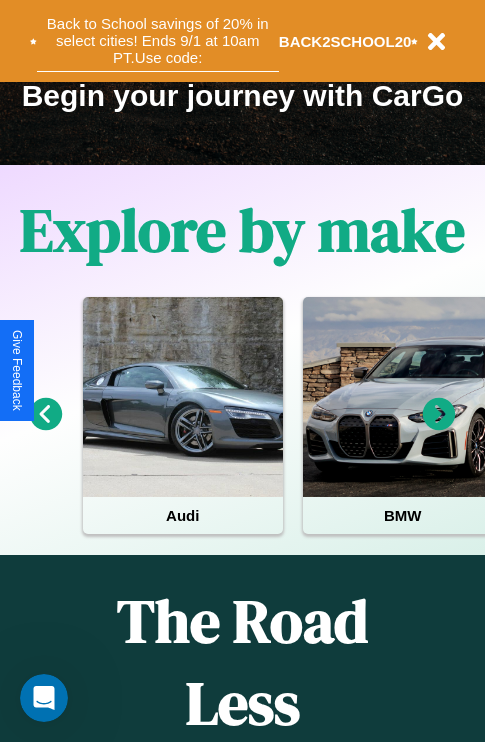 click on "Back to School savings of 20% in select cities! Ends 9/1 at 10am PT.  Use code:" at bounding box center [158, 41] 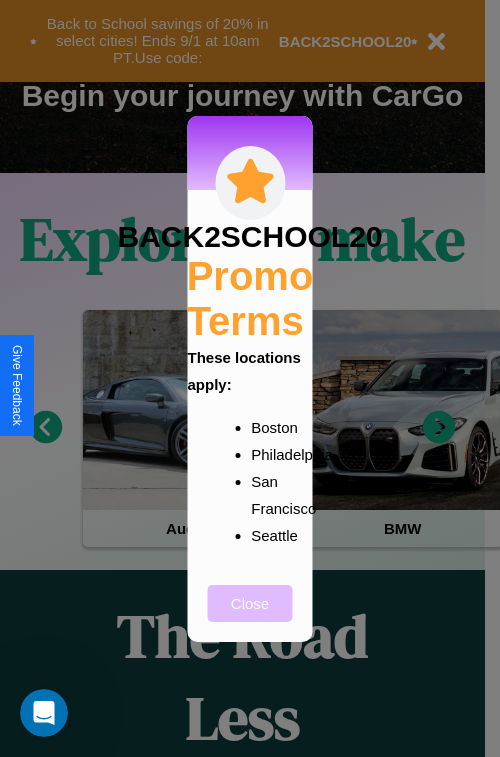 click on "Close" at bounding box center [250, 603] 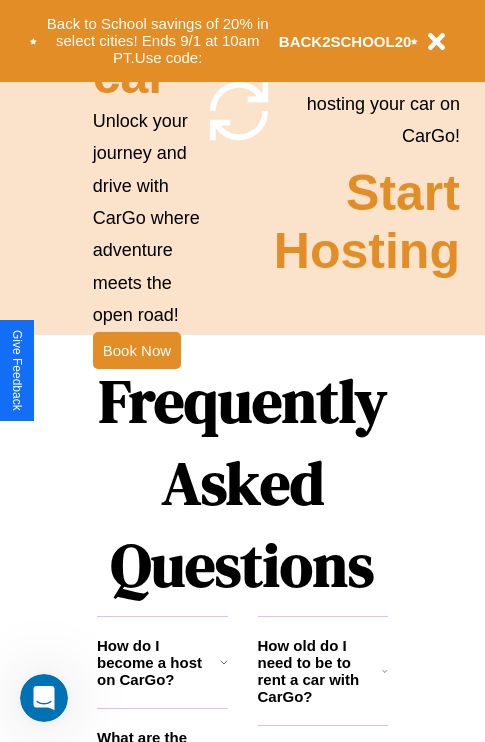 scroll, scrollTop: 1947, scrollLeft: 0, axis: vertical 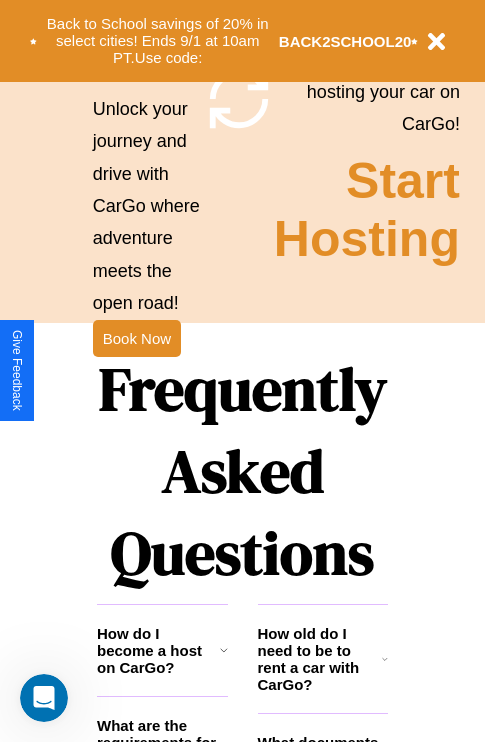 click on "Frequently Asked Questions" at bounding box center (242, 471) 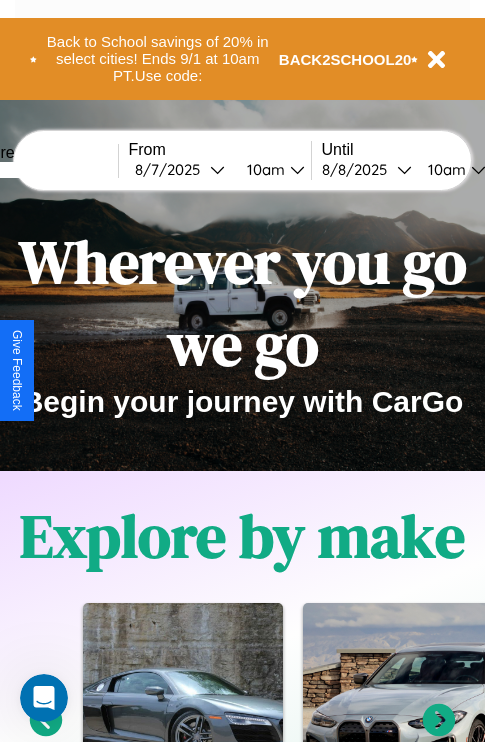 scroll, scrollTop: 0, scrollLeft: 0, axis: both 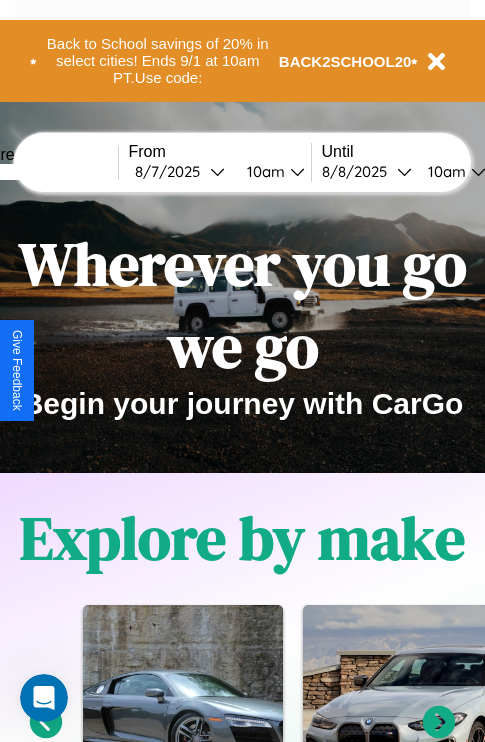 click at bounding box center (43, 172) 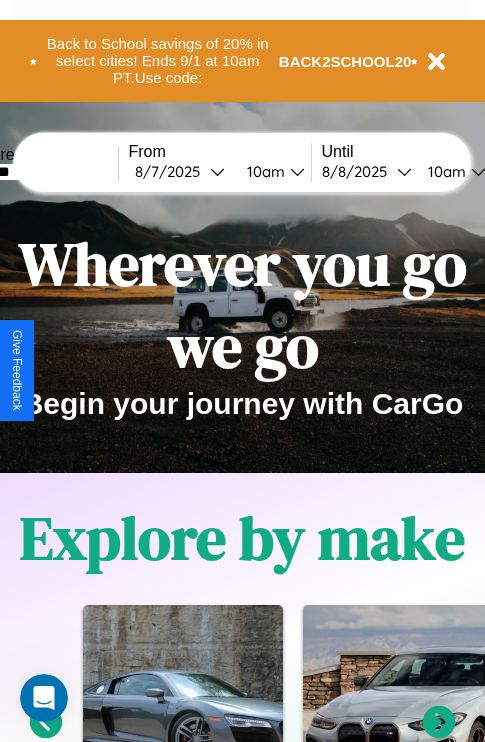 type on "*******" 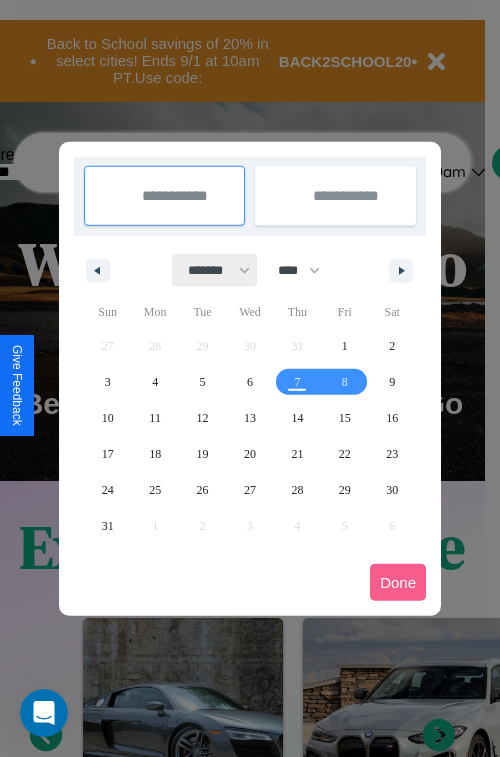 click on "******* ******** ***** ***** *** **** **** ****** ********* ******* ******** ********" at bounding box center [215, 270] 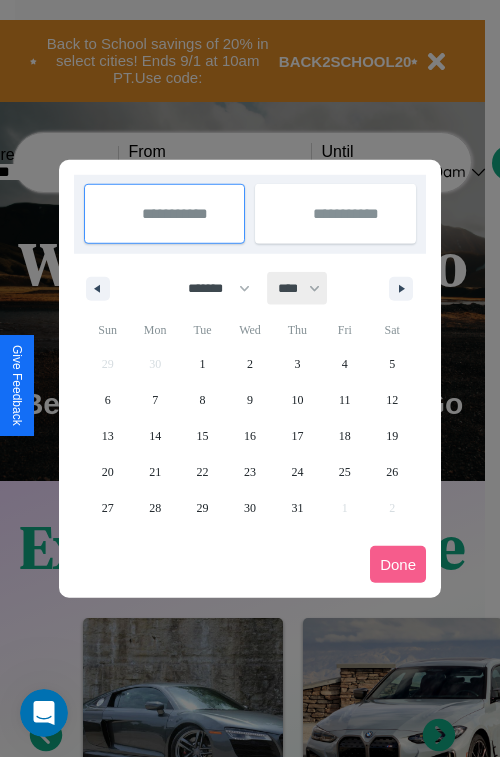 click on "**** **** **** **** **** **** **** **** **** **** **** **** **** **** **** **** **** **** **** **** **** **** **** **** **** **** **** **** **** **** **** **** **** **** **** **** **** **** **** **** **** **** **** **** **** **** **** **** **** **** **** **** **** **** **** **** **** **** **** **** **** **** **** **** **** **** **** **** **** **** **** **** **** **** **** **** **** **** **** **** **** **** **** **** **** **** **** **** **** **** **** **** **** **** **** **** **** **** **** **** **** **** **** **** **** **** **** **** **** **** **** **** **** **** **** **** **** **** **** **** ****" at bounding box center [298, 288] 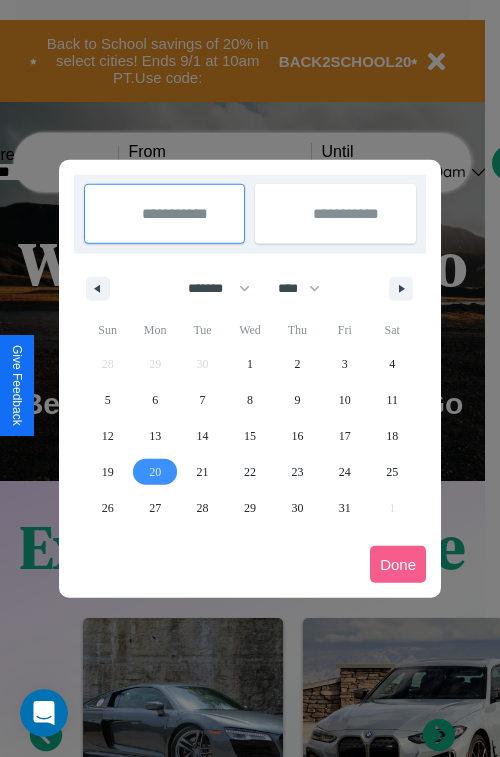 click on "20" at bounding box center (155, 472) 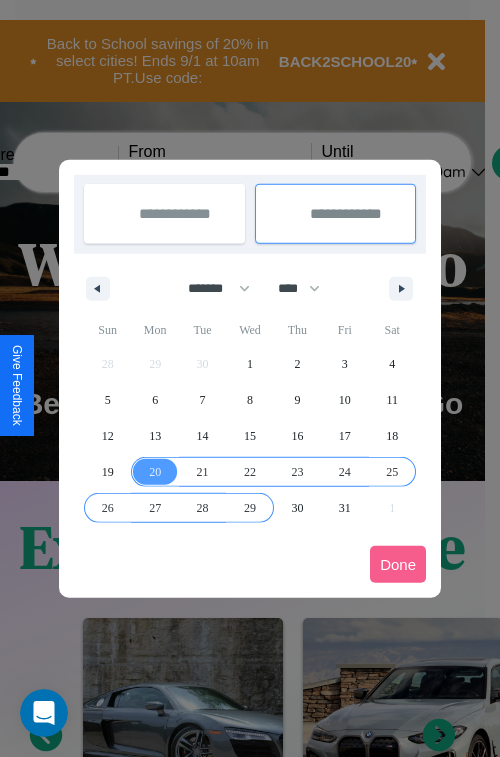 click on "29" at bounding box center [250, 508] 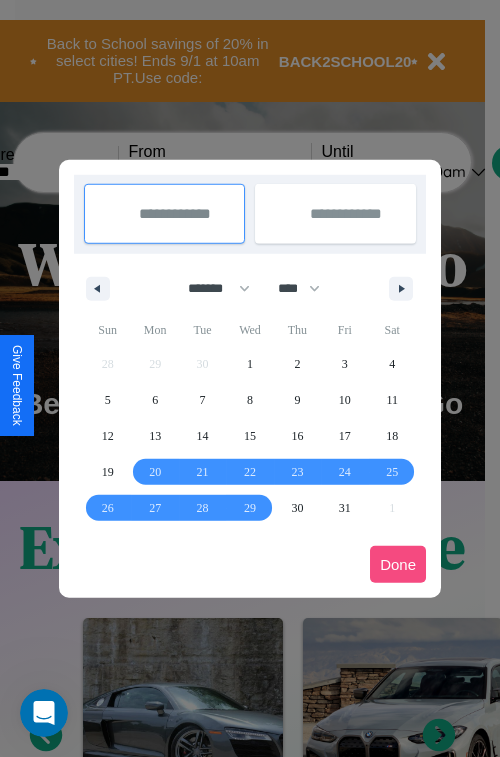 click on "Done" at bounding box center [398, 564] 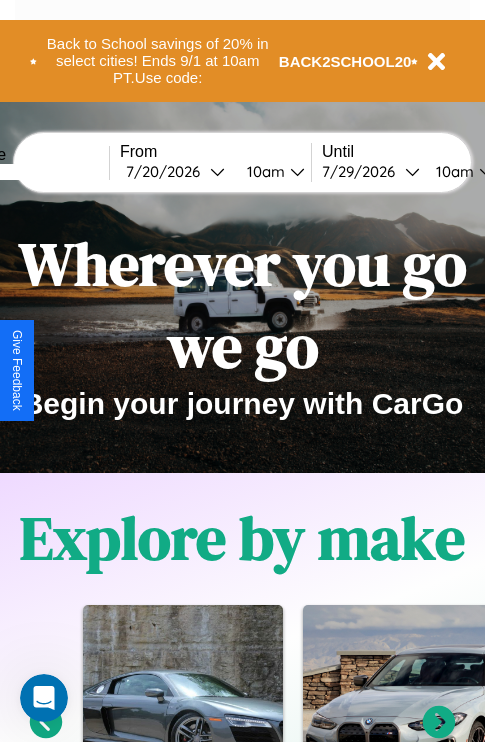 scroll, scrollTop: 0, scrollLeft: 77, axis: horizontal 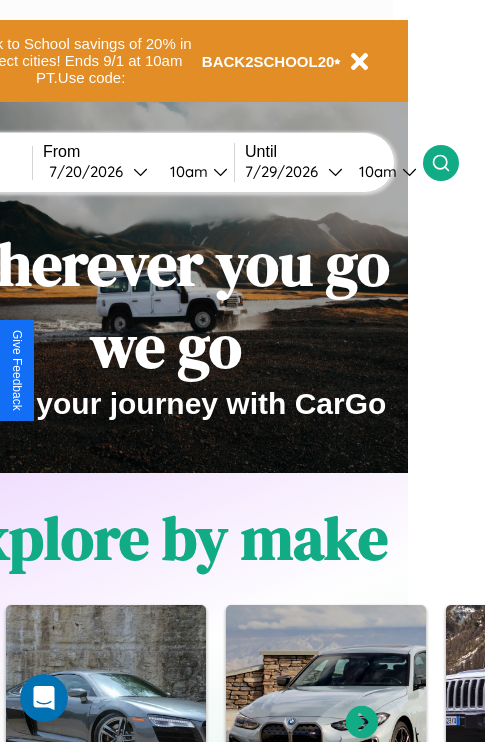 click 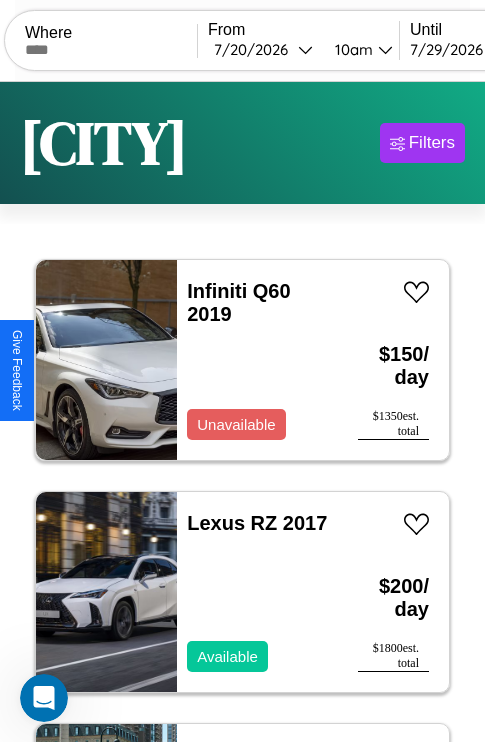scroll, scrollTop: 94, scrollLeft: 0, axis: vertical 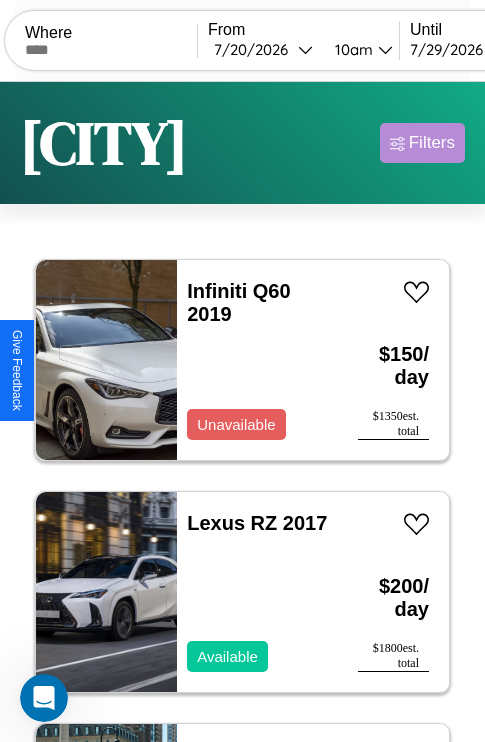 click on "Filters" at bounding box center (432, 143) 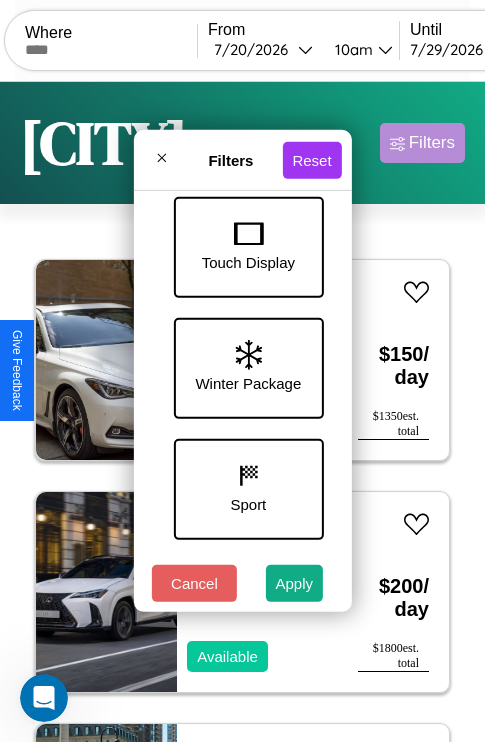 scroll, scrollTop: 651, scrollLeft: 0, axis: vertical 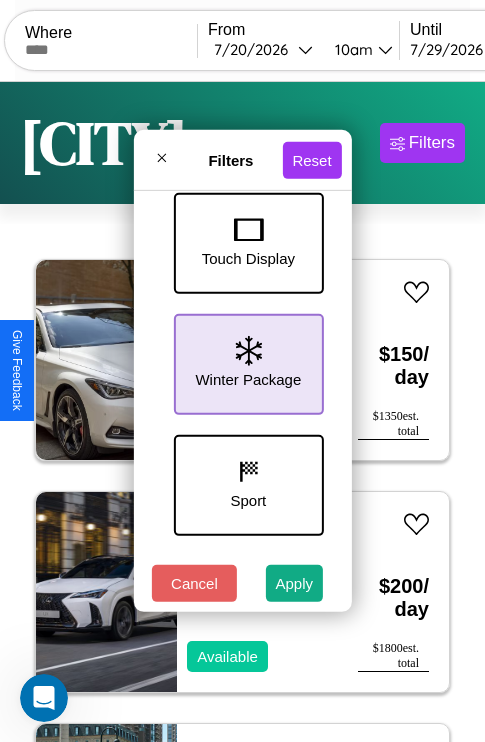 click 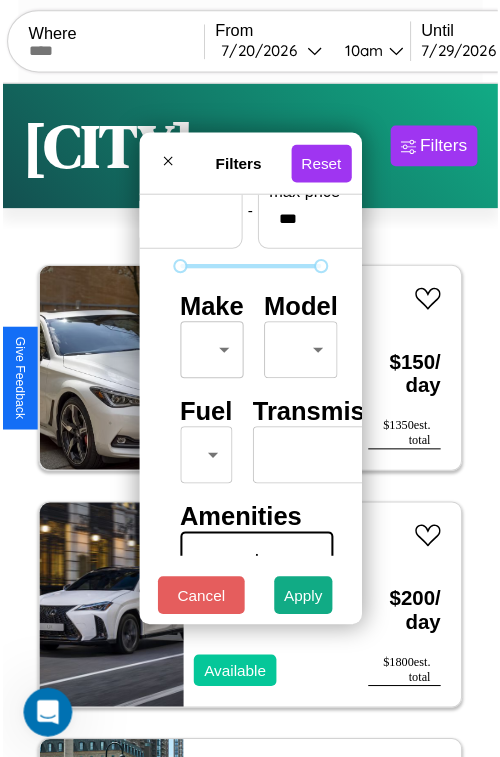 scroll, scrollTop: 59, scrollLeft: 0, axis: vertical 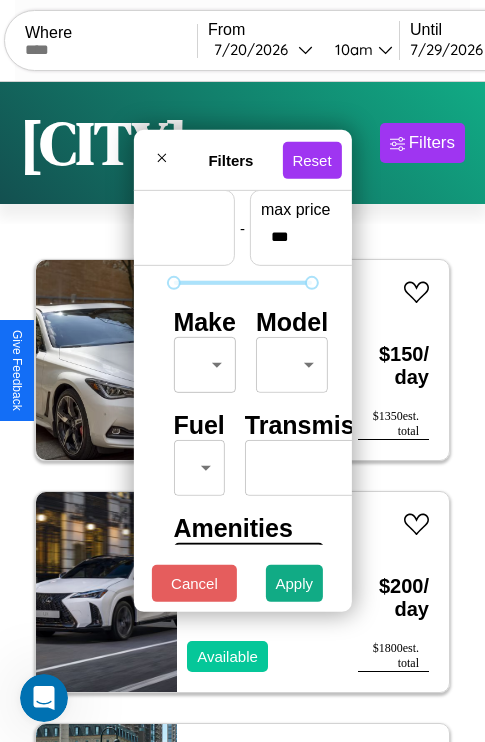 click on "CarGo Where From [DATE] [TIME] Until [DATE] [TIME] Become a Host Login Sign Up [CITY] Filters 45  cars in this area These cars can be picked up in this city. Infiniti   Q60   2019 Unavailable $ 150  / day $ 1350  est. total Lexus   RZ   2017 Available $ 200  / day $ 1800  est. total Toyota   Prius Plug-in   2014 Unavailable $ 160  / day $ 1440  est. total Hummer   H1   2014 Unavailable $ 90  / day $ 810  est. total Subaru   Baja   2020 Available $ 30  / day $ 270  est. total Chevrolet   Express   2018 Available $ 100  / day $ 900  est. total Tesla   Model 3   2021 Unavailable $ 130  / day $ 1170  est. total Hummer   H3   2019 Available $ 160  / day $ 1440  est. total Alfa Romeo   8C Competizione Spider   2023 Available $ 90  / day $ 810  est. total Nissan   Xterra   2022 Available $ 100  / day $ 900  est. total Honda   VTX1300T   2024 Available $ 70  / day $ 630  est. total Jeep   Wrangler JK   2014 Available $ 50  / day $ 450  est. total Fiat   500e   2017 Available $ 50  / day $ 450  est. total" at bounding box center [242, 412] 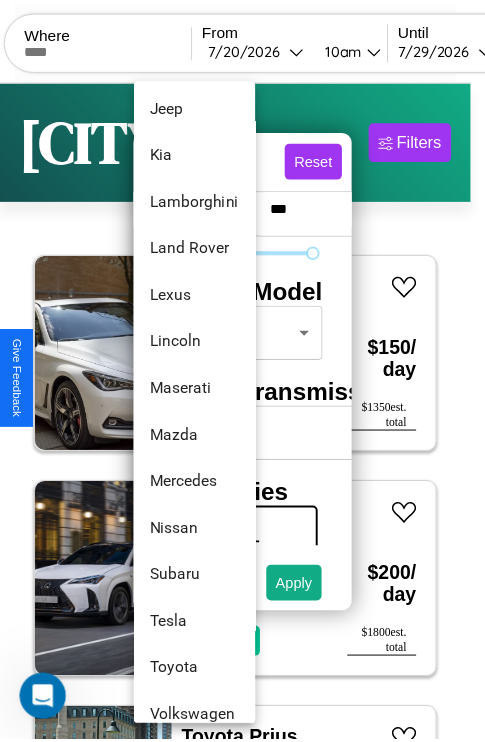 scroll, scrollTop: 1083, scrollLeft: 0, axis: vertical 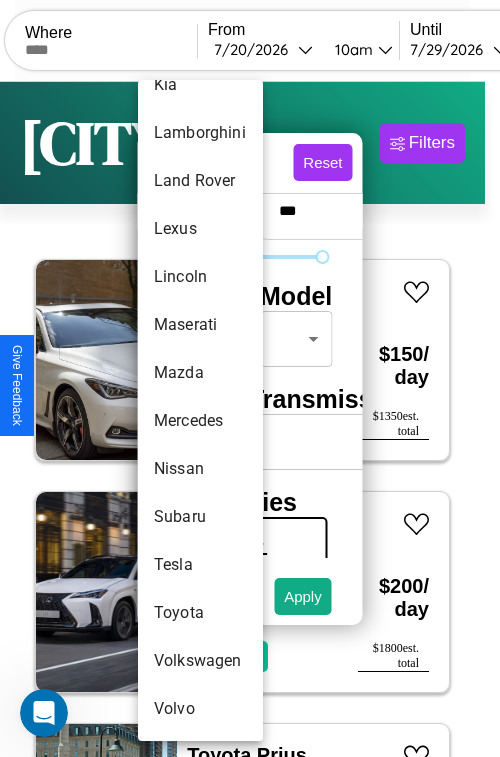 click on "Volkswagen" at bounding box center [200, 661] 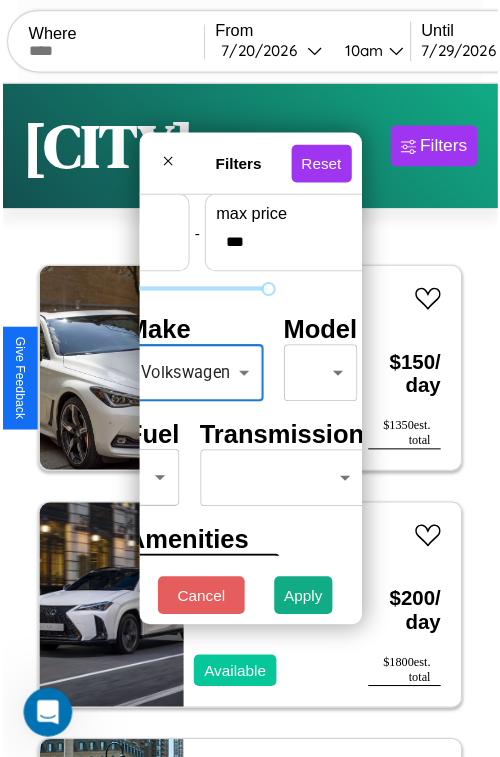 scroll, scrollTop: 59, scrollLeft: 56, axis: both 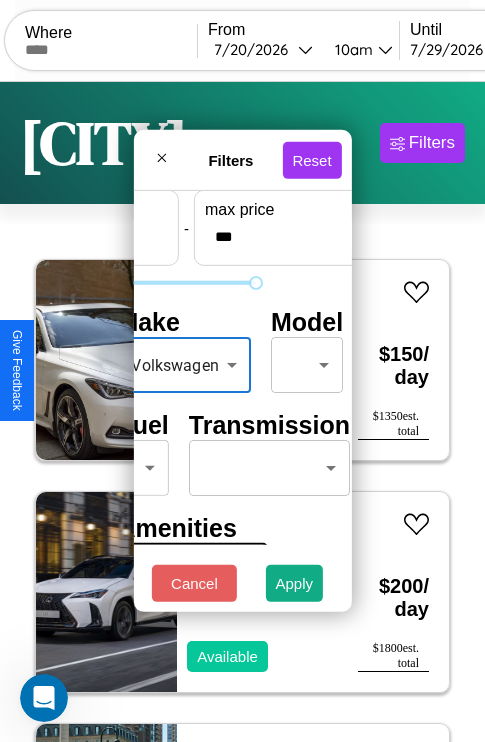 click on "CarGo Where From [DATE] [TIME] Until [DATE] [TIME] Become a Host Login Sign Up [CITY] Filters 45  cars in this area These cars can be picked up in this city. Infiniti   Q60   2019 Unavailable $ 150  / day $ 1350  est. total Lexus   RZ   2017 Available $ 200  / day $ 1800  est. total Toyota   Prius Plug-in   2014 Unavailable $ 160  / day $ 1440  est. total Hummer   H1   2014 Unavailable $ 90  / day $ 810  est. total Subaru   Baja   2020 Available $ 30  / day $ 270  est. total Chevrolet   Express   2018 Available $ 100  / day $ 900  est. total Tesla   Model 3   2021 Unavailable $ 130  / day $ 1170  est. total Hummer   H3   2019 Available $ 160  / day $ 1440  est. total Alfa Romeo   8C Competizione Spider   2023 Available $ 90  / day $ 810  est. total Nissan   Xterra   2022 Available $ 100  / day $ 900  est. total Honda   VTX1300T   2024 Available $ 70  / day $ 630  est. total Jeep   Wrangler JK   2014 Available $ 50  / day $ 450  est. total Fiat   500e   2017 Available $ 50  / day $ 450  est. total" at bounding box center (242, 412) 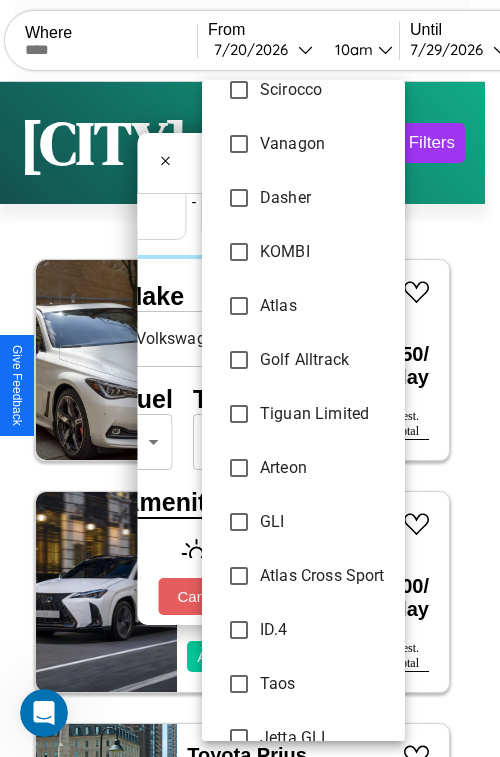 scroll, scrollTop: 1563, scrollLeft: 0, axis: vertical 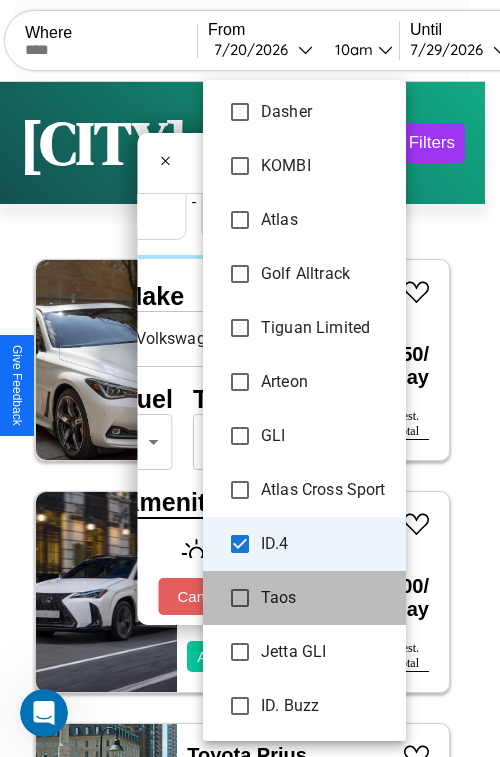 click on "Taos" at bounding box center [325, 598] 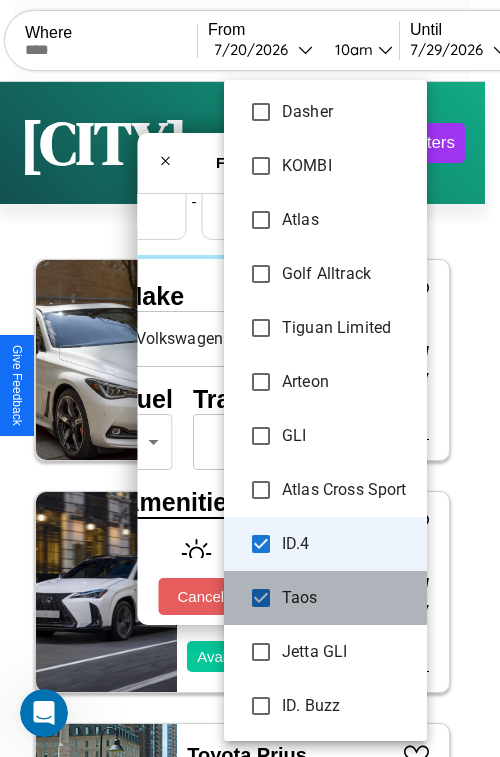 scroll, scrollTop: 80, scrollLeft: 0, axis: vertical 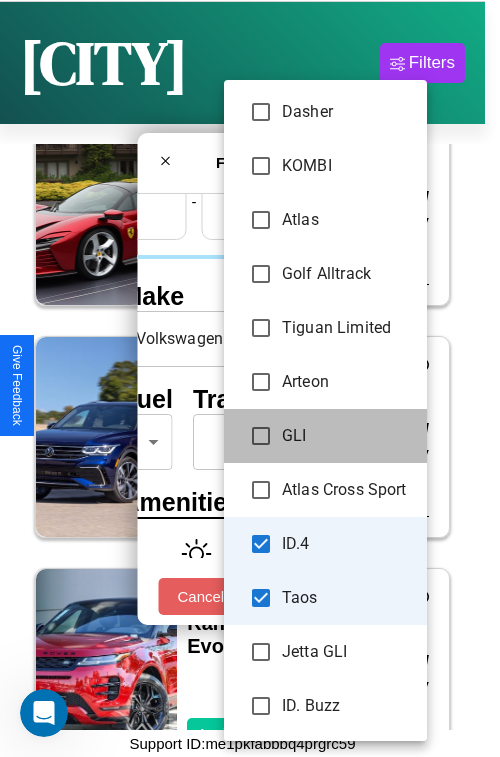 click on "GLI" at bounding box center (325, 436) 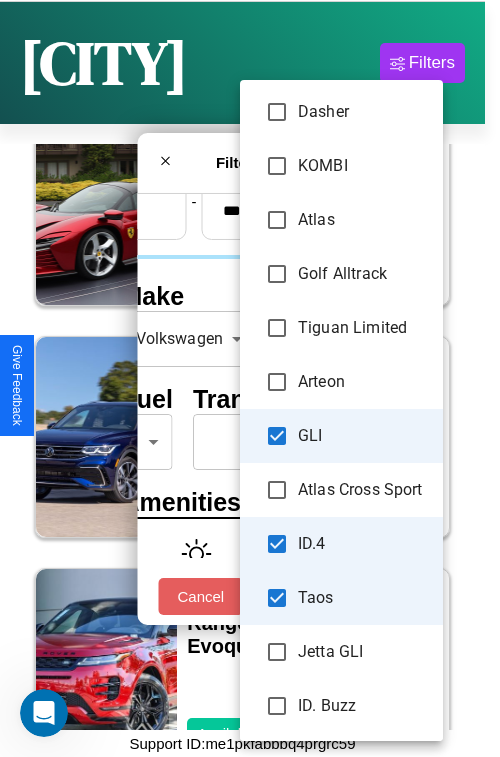 click at bounding box center [250, 378] 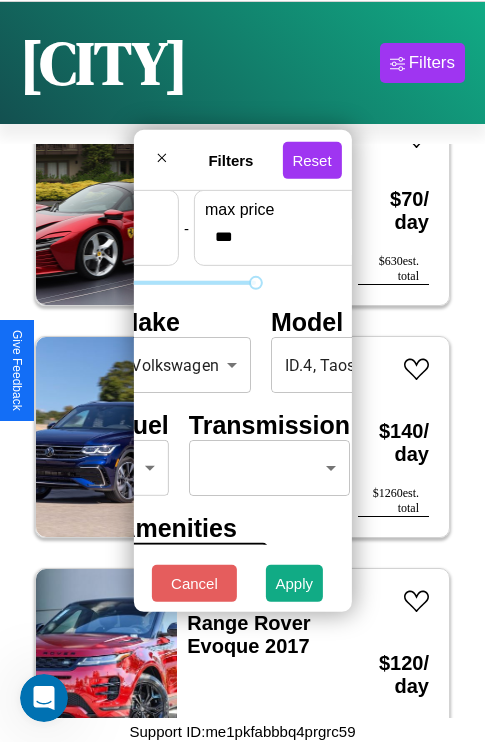 click on "CarGo Where From [DATE] [TIME] Until [DATE] [TIME] Become a Host Login Sign Up [CITY] Filters 45  cars in this area These cars can be picked up in this city. Infiniti   Q60   2019 Unavailable $ 150  / day $ 1350  est. total Lexus   RZ   2017 Available $ 200  / day $ 1800  est. total Toyota   Prius Plug-in   2014 Unavailable $ 160  / day $ 1440  est. total Hummer   H1   2014 Unavailable $ 90  / day $ 810  est. total Subaru   Baja   2020 Available $ 30  / day $ 270  est. total Chevrolet   Express   2018 Available $ 100  / day $ 900  est. total Tesla   Model 3   2021 Unavailable $ 130  / day $ 1170  est. total Hummer   H3   2019 Available $ 160  / day $ 1440  est. total Alfa Romeo   8C Competizione Spider   2023 Available $ 90  / day $ 810  est. total Nissan   Xterra   2022 Available $ 100  / day $ 900  est. total Honda   VTX1300T   2024 Available $ 70  / day $ 630  est. total Jeep   Wrangler JK   2014 Available $ 50  / day $ 450  est. total Fiat   500e   2017 Available $ 50  / day $ 450  est. total" at bounding box center [242, 332] 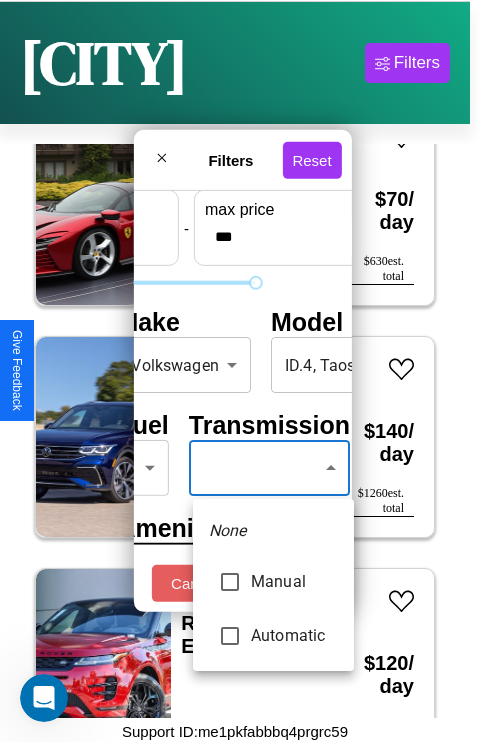 click on "CarGo Where From [DATE] [TIME] Until [DATE] [TIME] Become a Host Login Sign Up [CITY] Filters 45  cars in this area These cars can be picked up in this city. Infiniti   Q60   2019 Unavailable $ 150  / day $ 1350  est. total Lexus   RZ   2017 Available $ 200  / day $ 1800  est. total Toyota   Prius Plug-in   2014 Unavailable $ 160  / day $ 1440  est. total Hummer   H1   2014 Unavailable $ 90  / day $ 810  est. total Subaru   Baja   2020 Available $ 30  / day $ 270  est. total Chevrolet   Express   2018 Available $ 100  / day $ 900  est. total Tesla   Model 3   2021 Unavailable $ 130  / day $ 1170  est. total Hummer   H3   2019 Available $ 160  / day $ 1440  est. total Alfa Romeo   8C Competizione Spider   2023 Available $ 90  / day $ 810  est. total Nissan   Xterra   2022 Available $ 100  / day $ 900  est. total Honda   VTX1300T   2024 Available $ 70  / day $ 630  est. total Jeep   Wrangler JK   2014 Available $ 50  / day $ 450  est. total Fiat   500e   2017 Available $ 50  / day $ 450  est. total" at bounding box center (242, 332) 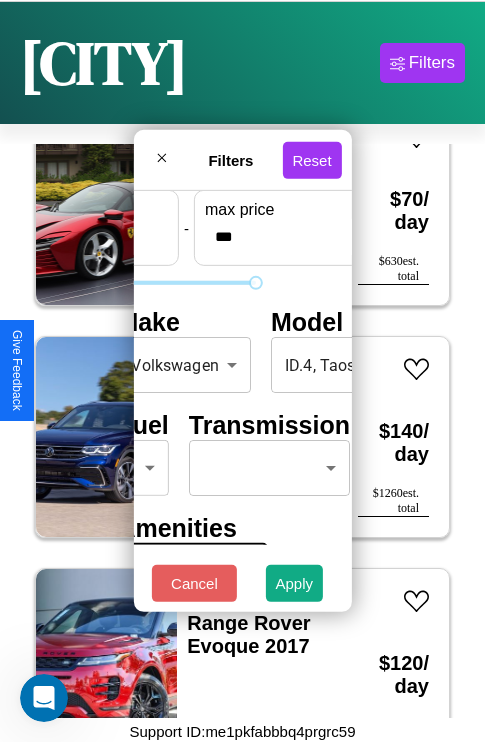 click on "CarGo Where From [DATE] [TIME] Until [DATE] [TIME] Become a Host Login Sign Up [CITY] Filters 45  cars in this area These cars can be picked up in this city. Infiniti   Q60   2019 Unavailable $ 150  / day $ 1350  est. total Lexus   RZ   2017 Available $ 200  / day $ 1800  est. total Toyota   Prius Plug-in   2014 Unavailable $ 160  / day $ 1440  est. total Hummer   H1   2014 Unavailable $ 90  / day $ 810  est. total Subaru   Baja   2020 Available $ 30  / day $ 270  est. total Chevrolet   Express   2018 Available $ 100  / day $ 900  est. total Tesla   Model 3   2021 Unavailable $ 130  / day $ 1170  est. total Hummer   H3   2019 Available $ 160  / day $ 1440  est. total Alfa Romeo   8C Competizione Spider   2023 Available $ 90  / day $ 810  est. total Nissan   Xterra   2022 Available $ 100  / day $ 900  est. total Honda   VTX1300T   2024 Available $ 70  / day $ 630  est. total Jeep   Wrangler JK   2014 Available $ 50  / day $ 450  est. total Fiat   500e   2017 Available $ 50  / day $ 450  est. total" at bounding box center [242, 332] 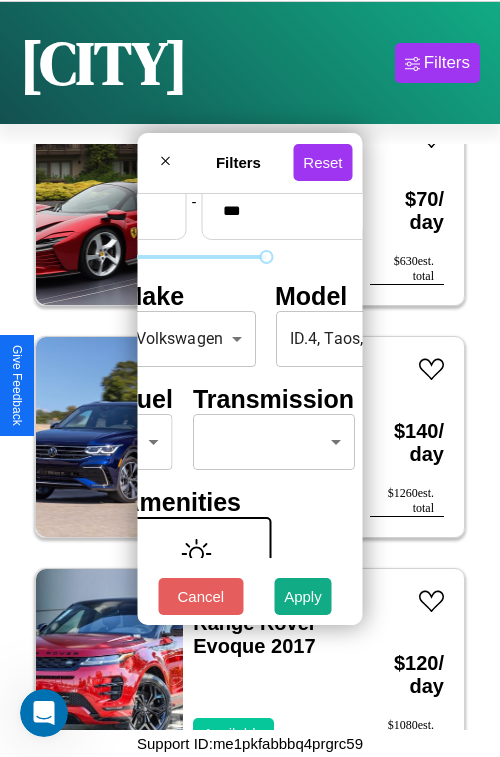 type on "*****" 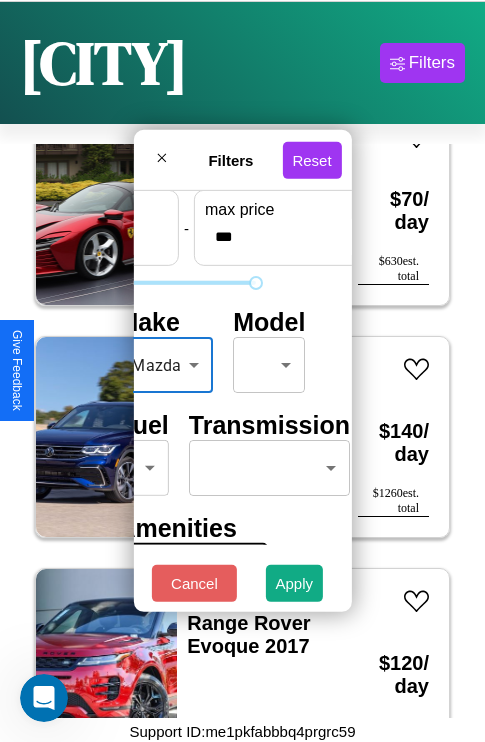 scroll, scrollTop: 1083, scrollLeft: 0, axis: vertical 